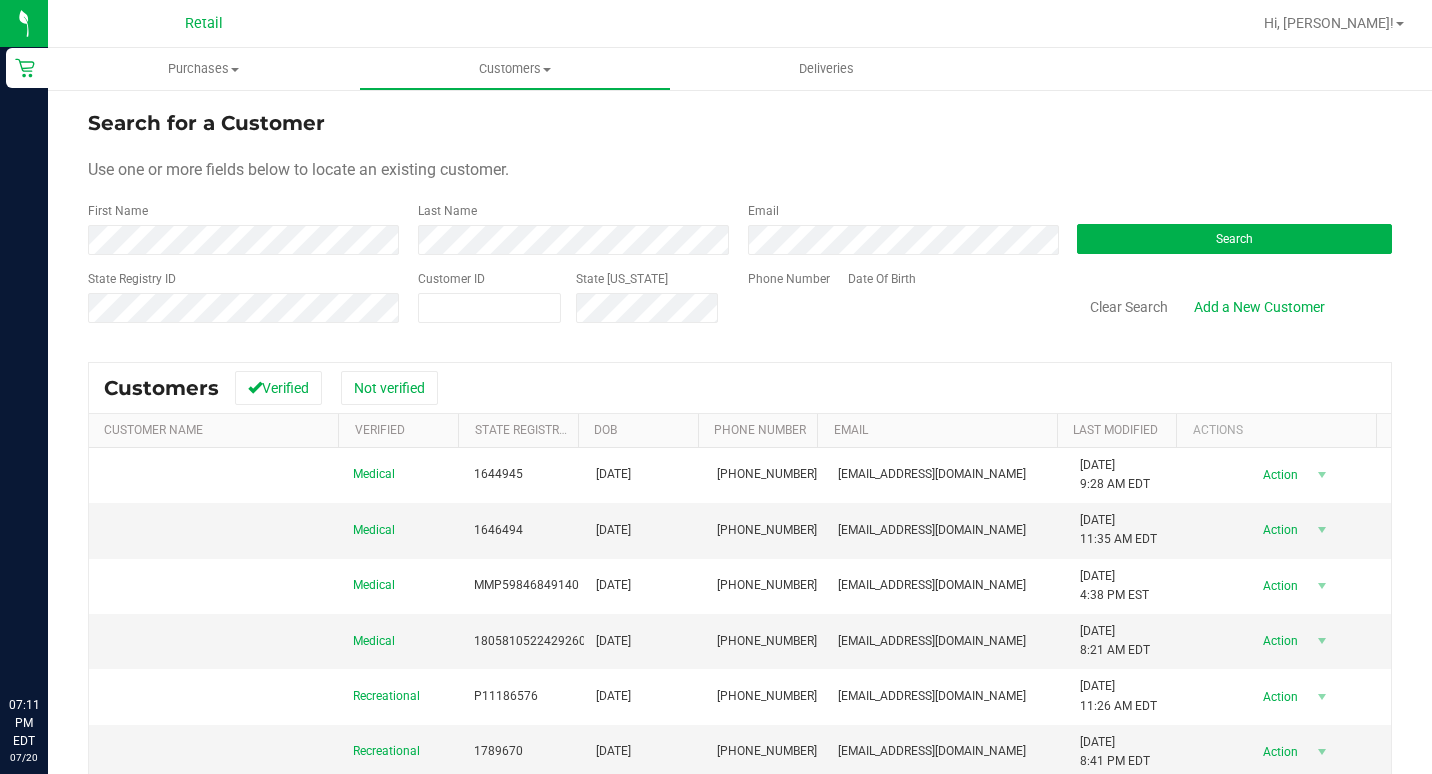 scroll, scrollTop: 0, scrollLeft: 0, axis: both 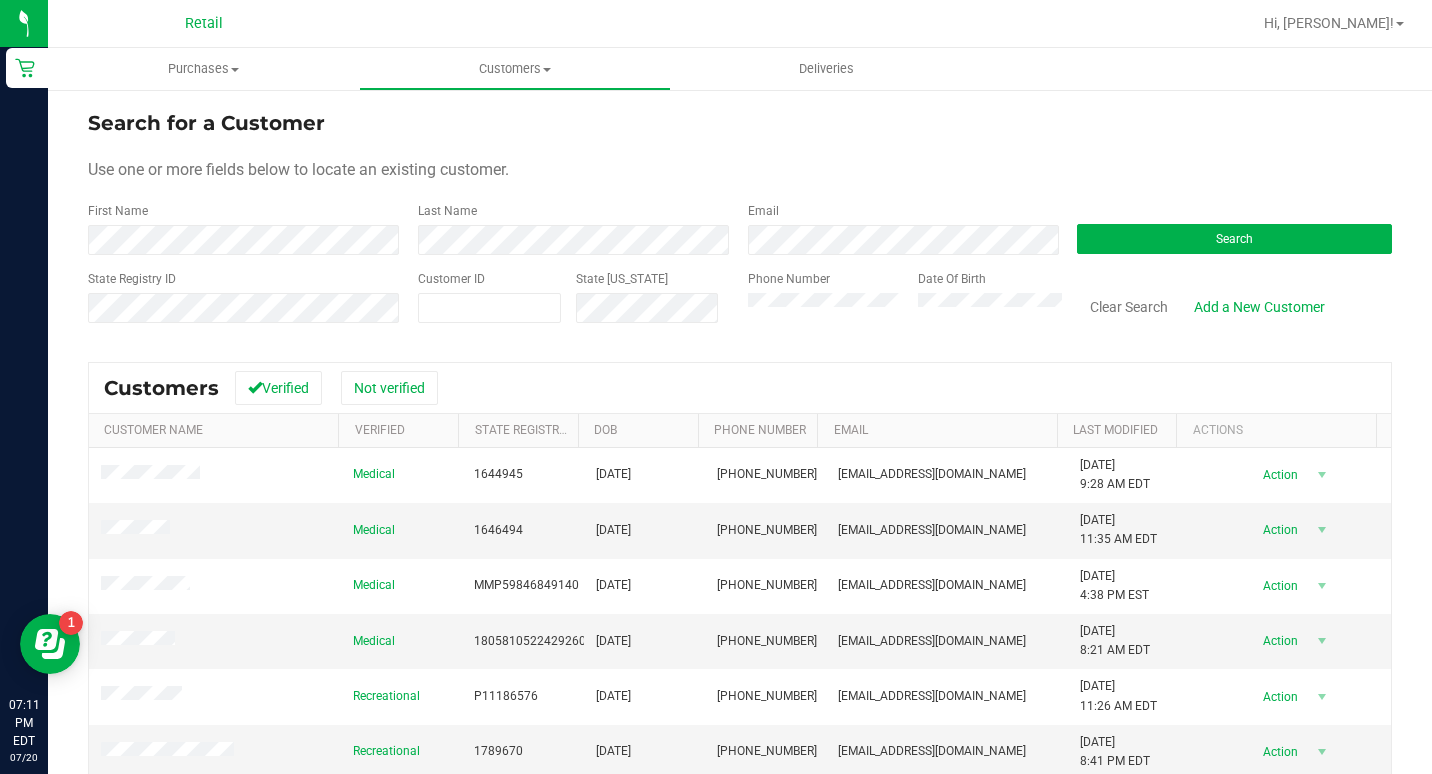 click on "Search for a Customer
Use one or more fields below to locate an existing customer.
First Name
Last Name
Email
Search
State Registry ID
Customer ID
State [US_STATE]
Phone Number
Date Of Birth" at bounding box center (740, 224) 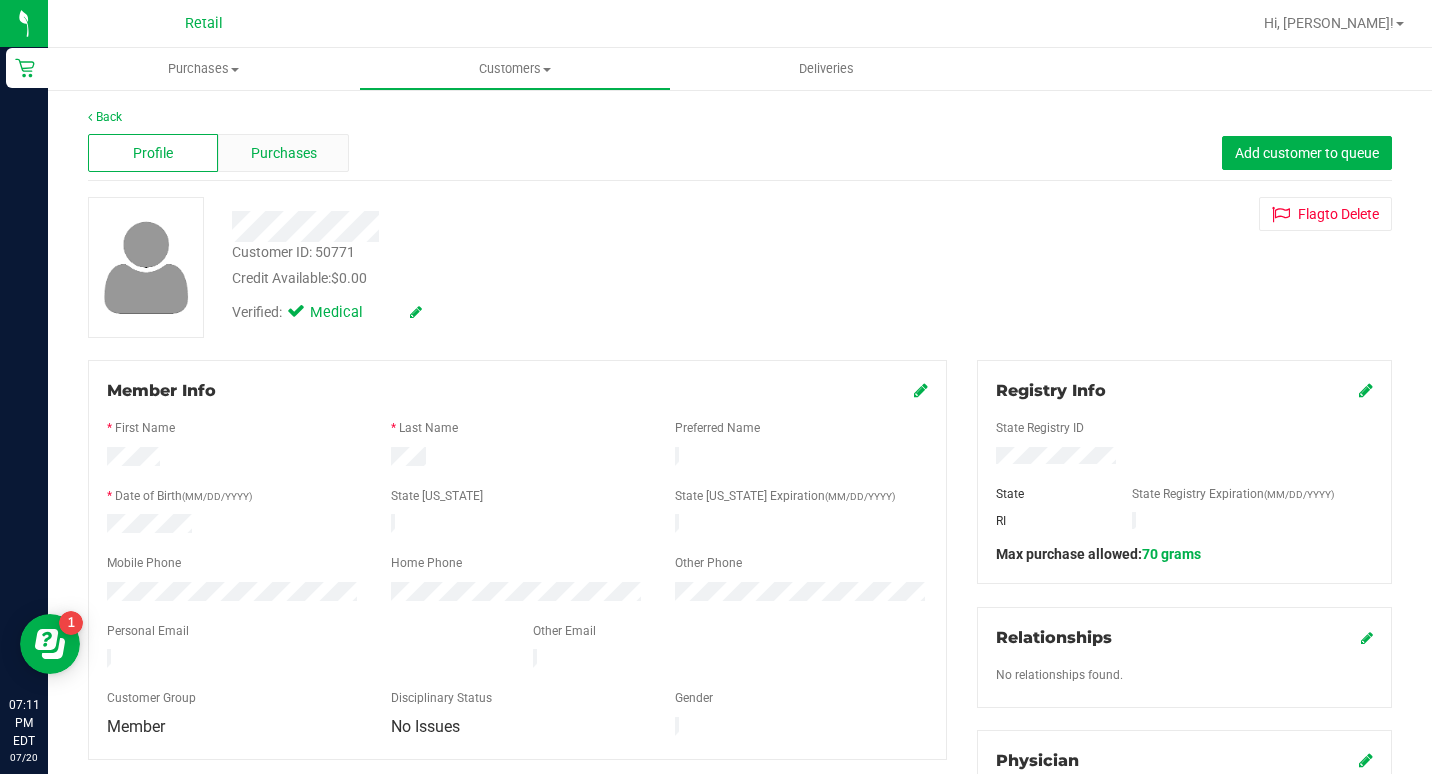 click on "Purchases" at bounding box center [284, 153] 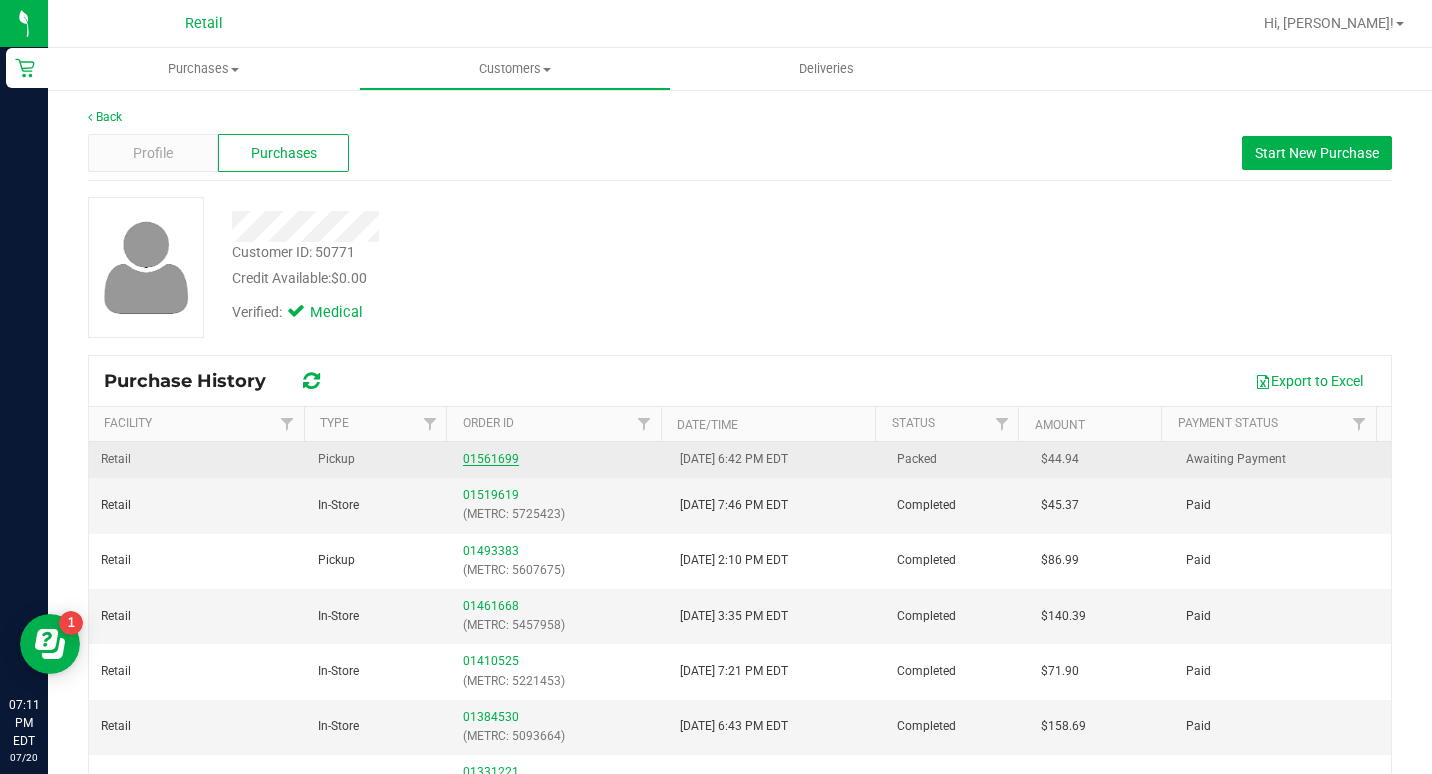 click on "01561699" at bounding box center (491, 459) 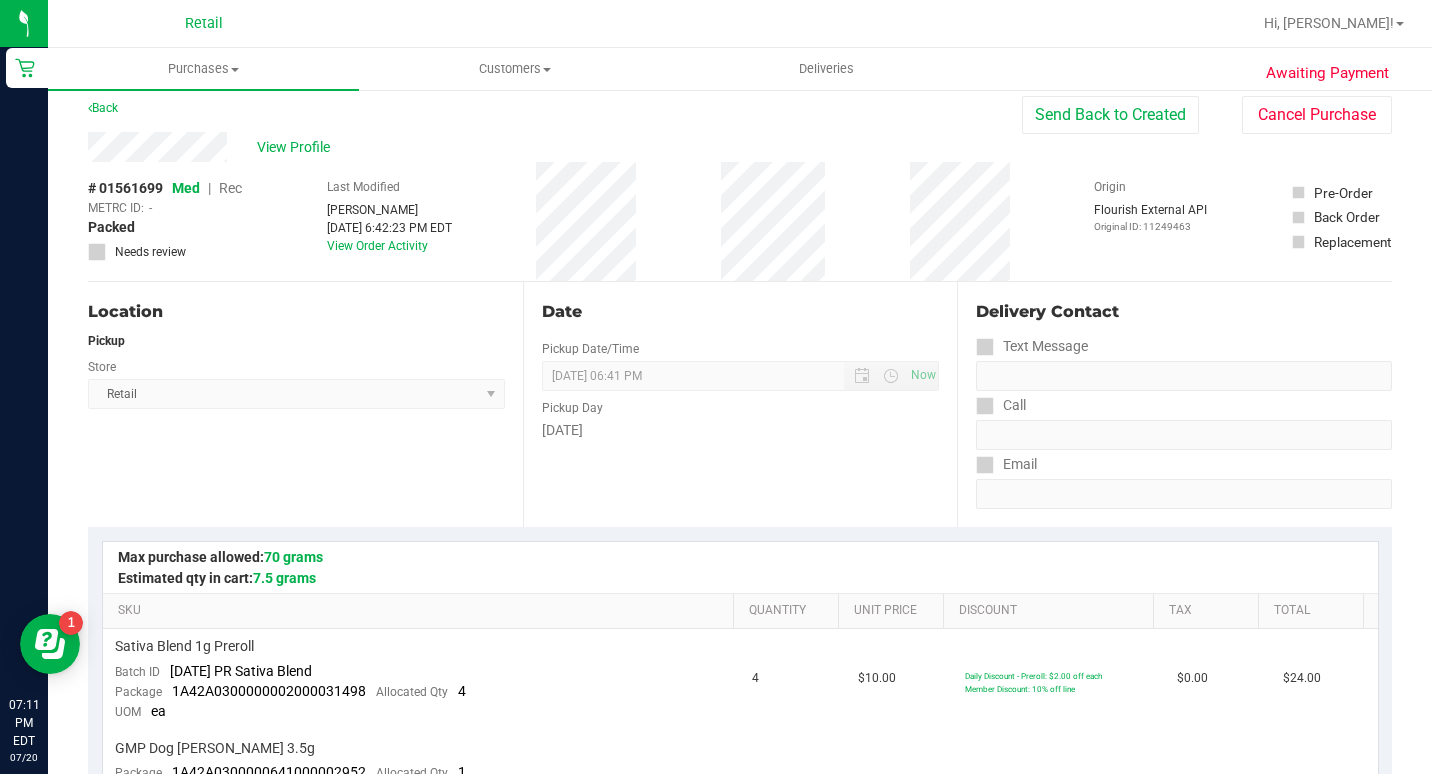 scroll, scrollTop: 0, scrollLeft: 0, axis: both 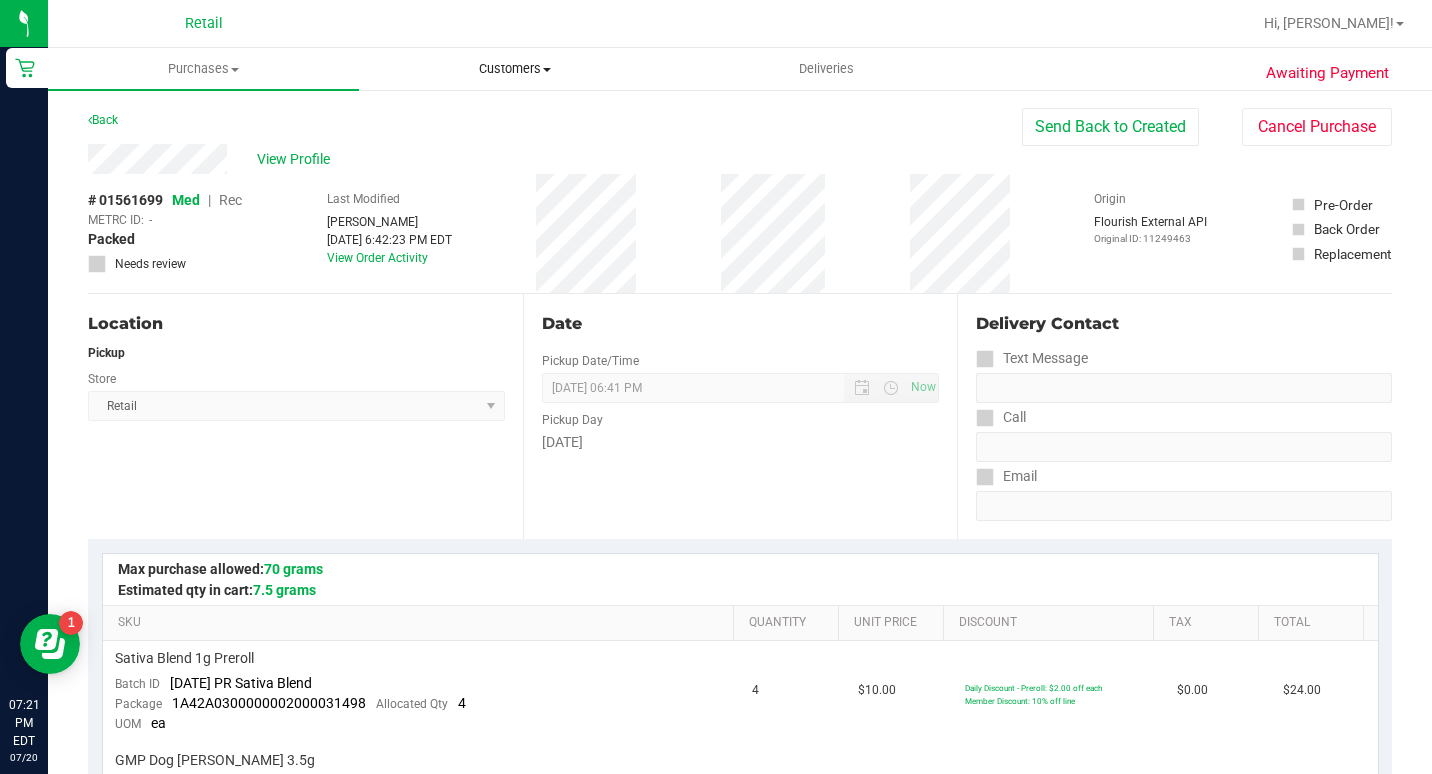 click on "Customers" at bounding box center (514, 69) 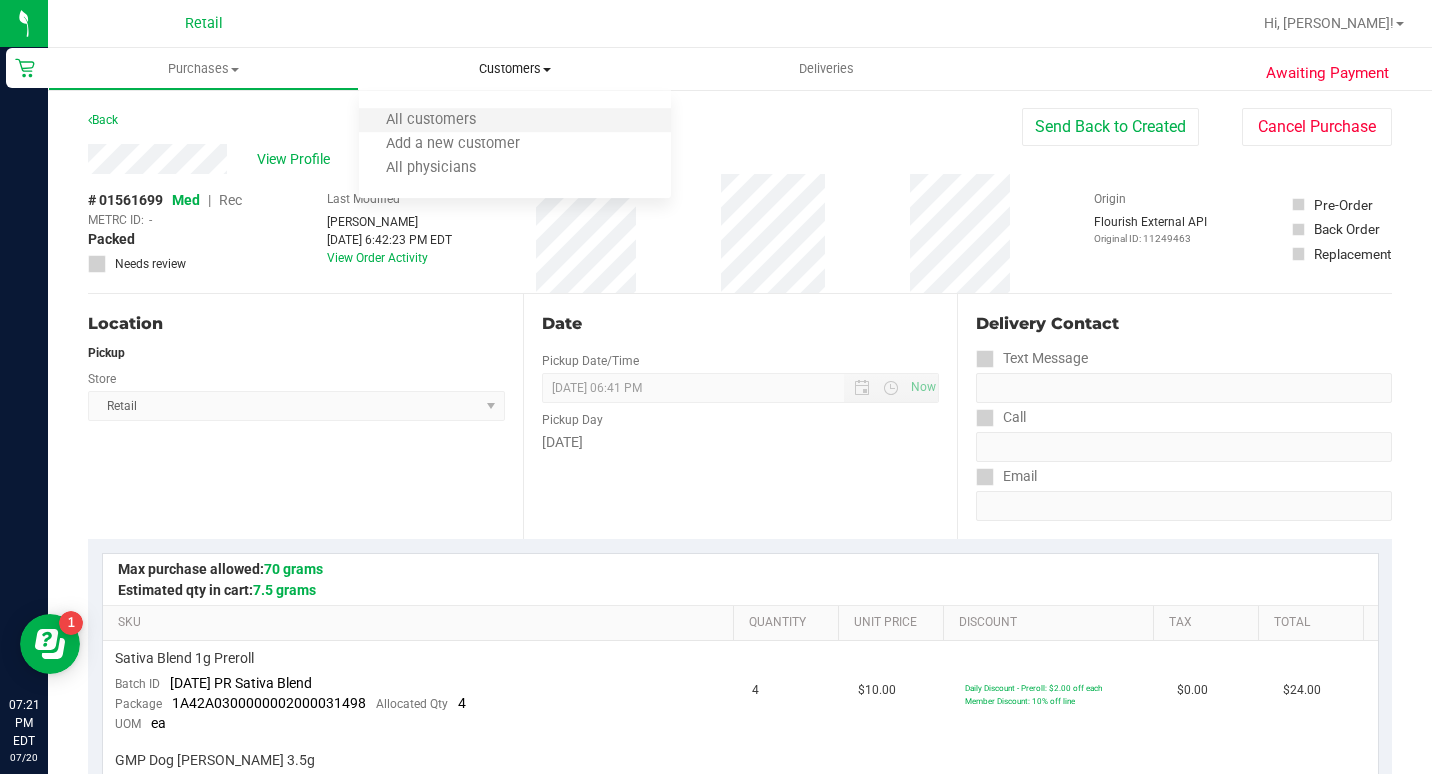 click on "All customers" at bounding box center (514, 121) 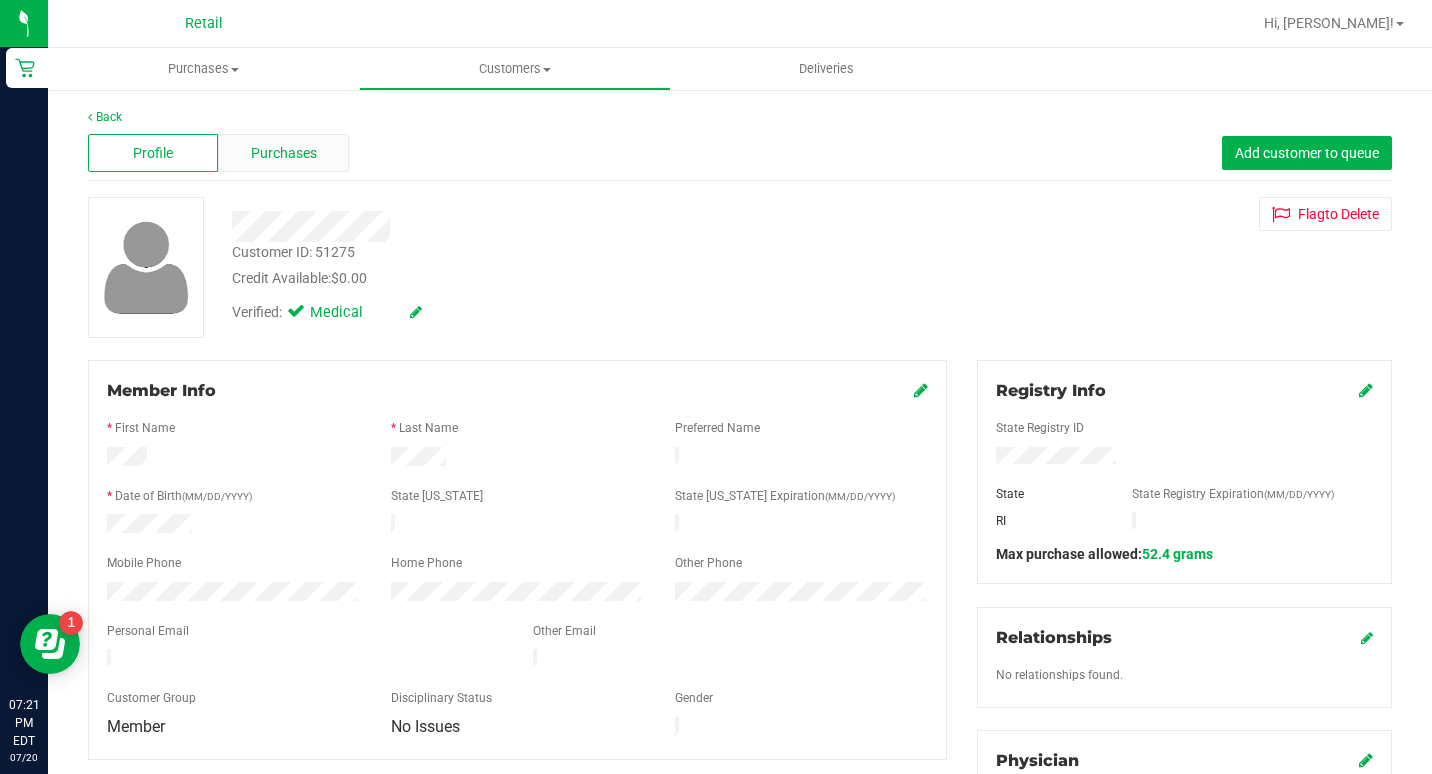 click on "Purchases" at bounding box center [284, 153] 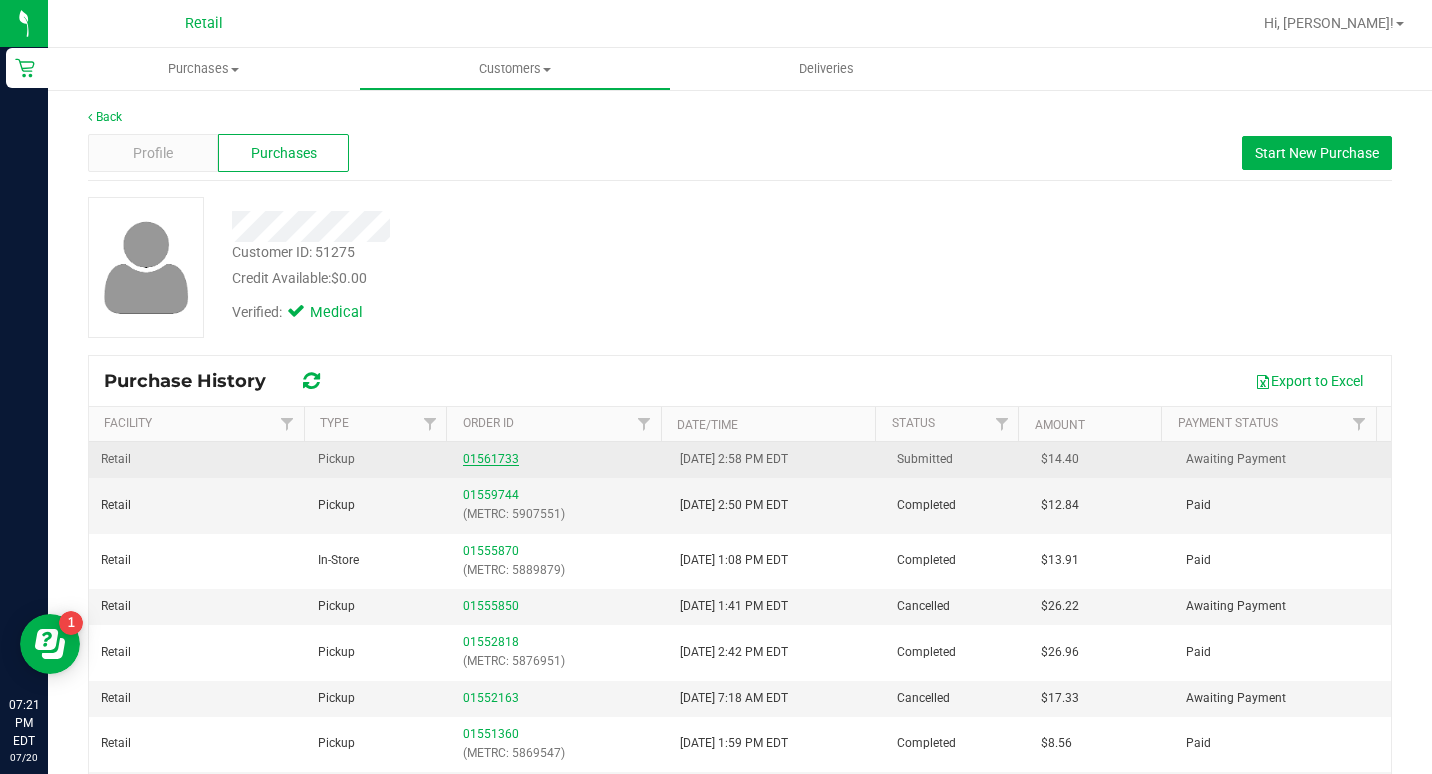 click on "01561733" at bounding box center [491, 459] 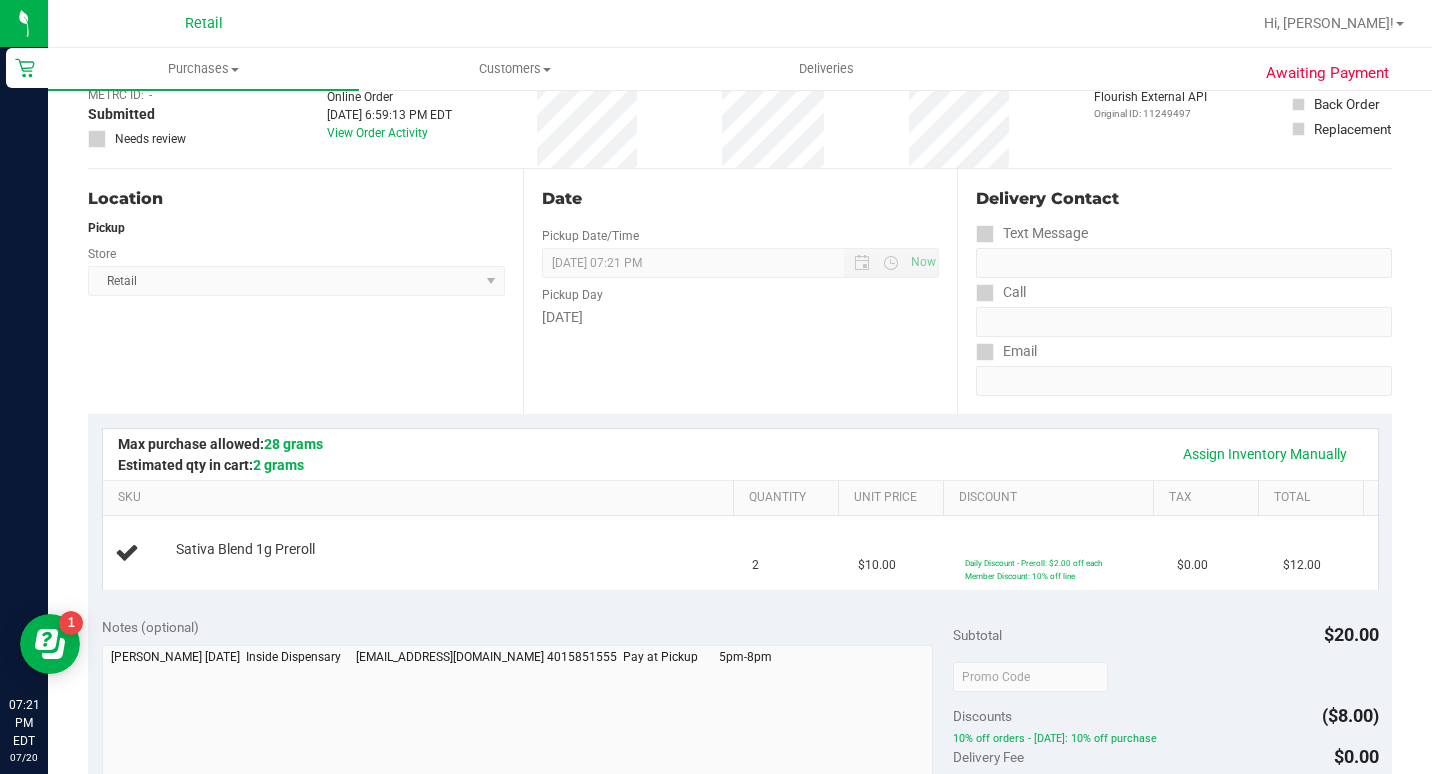 scroll, scrollTop: 0, scrollLeft: 0, axis: both 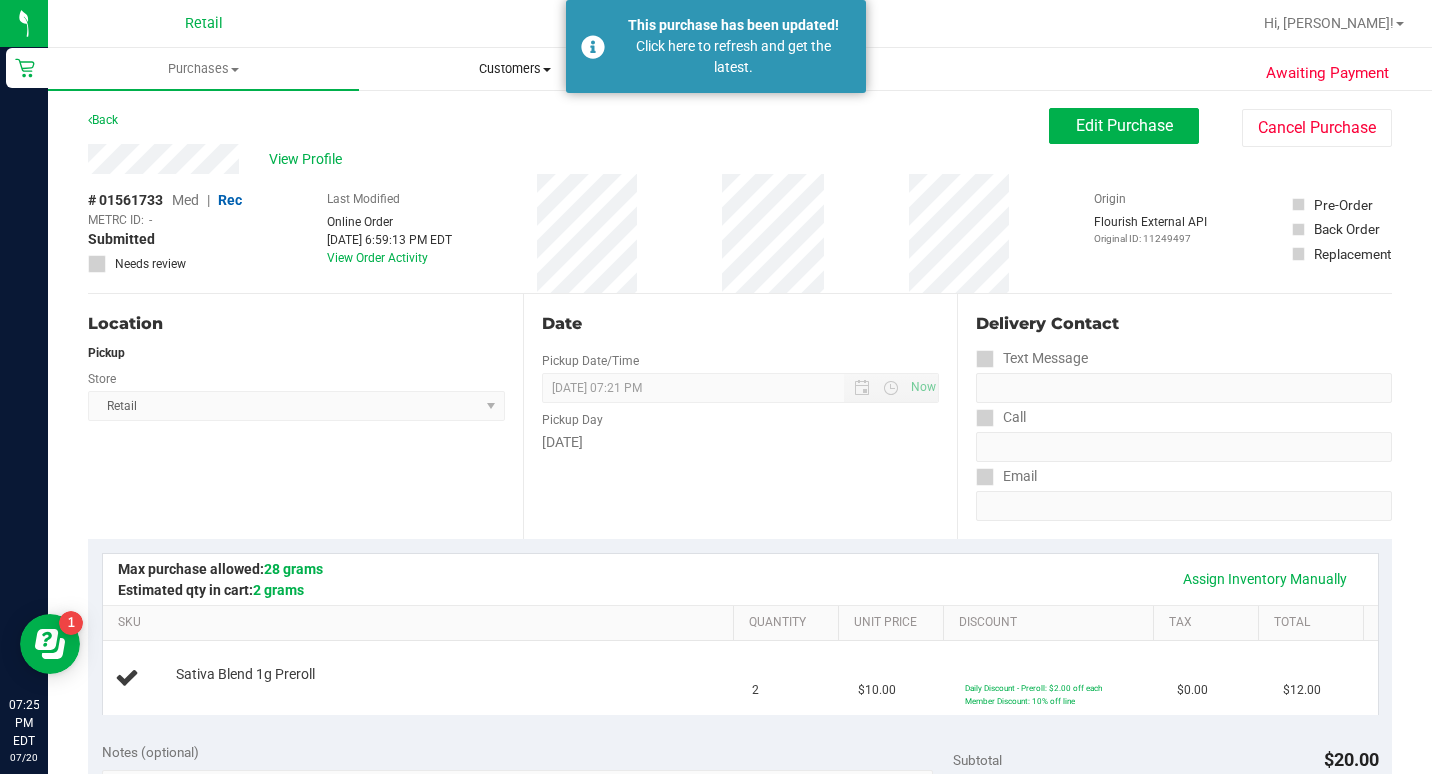 drag, startPoint x: 470, startPoint y: 62, endPoint x: 483, endPoint y: 69, distance: 14.764823 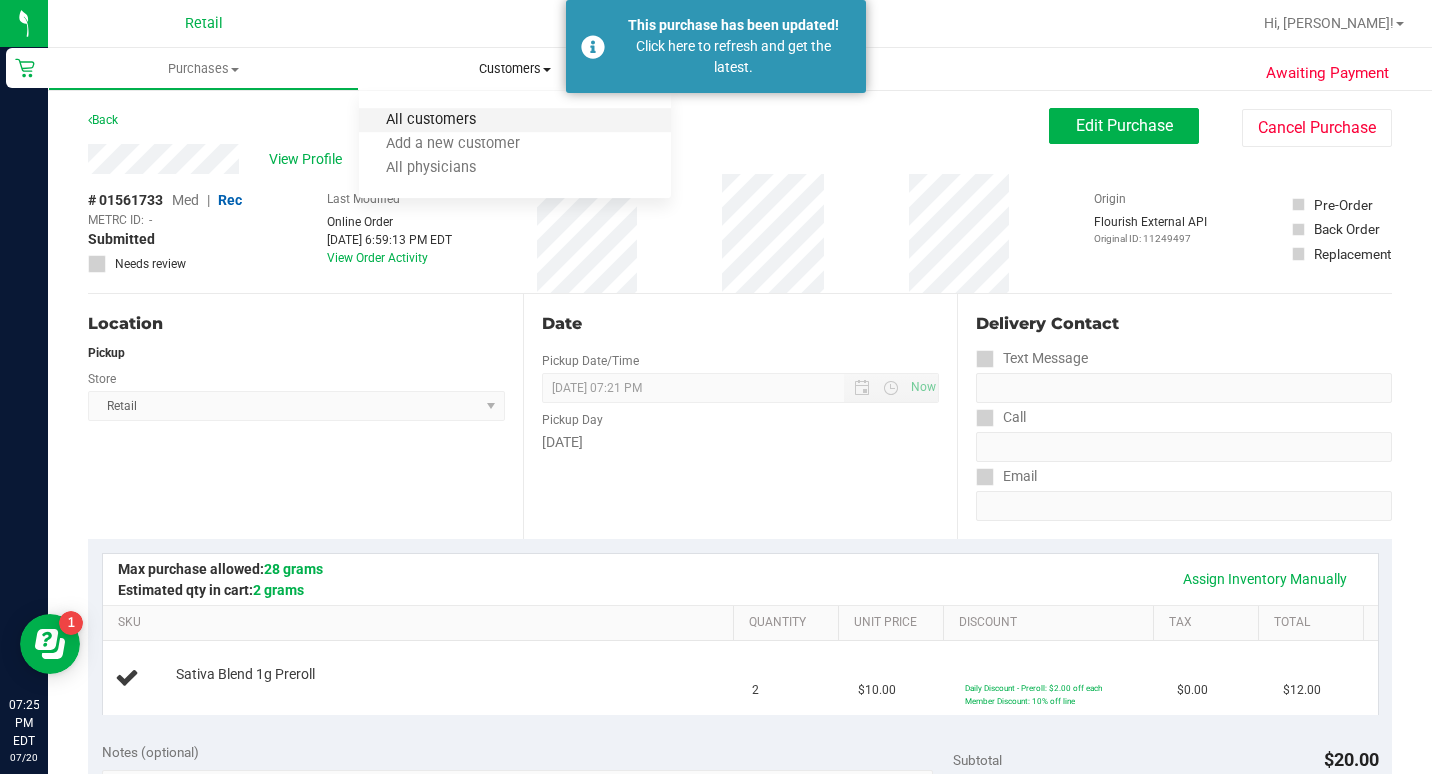 click on "All customers" at bounding box center [431, 120] 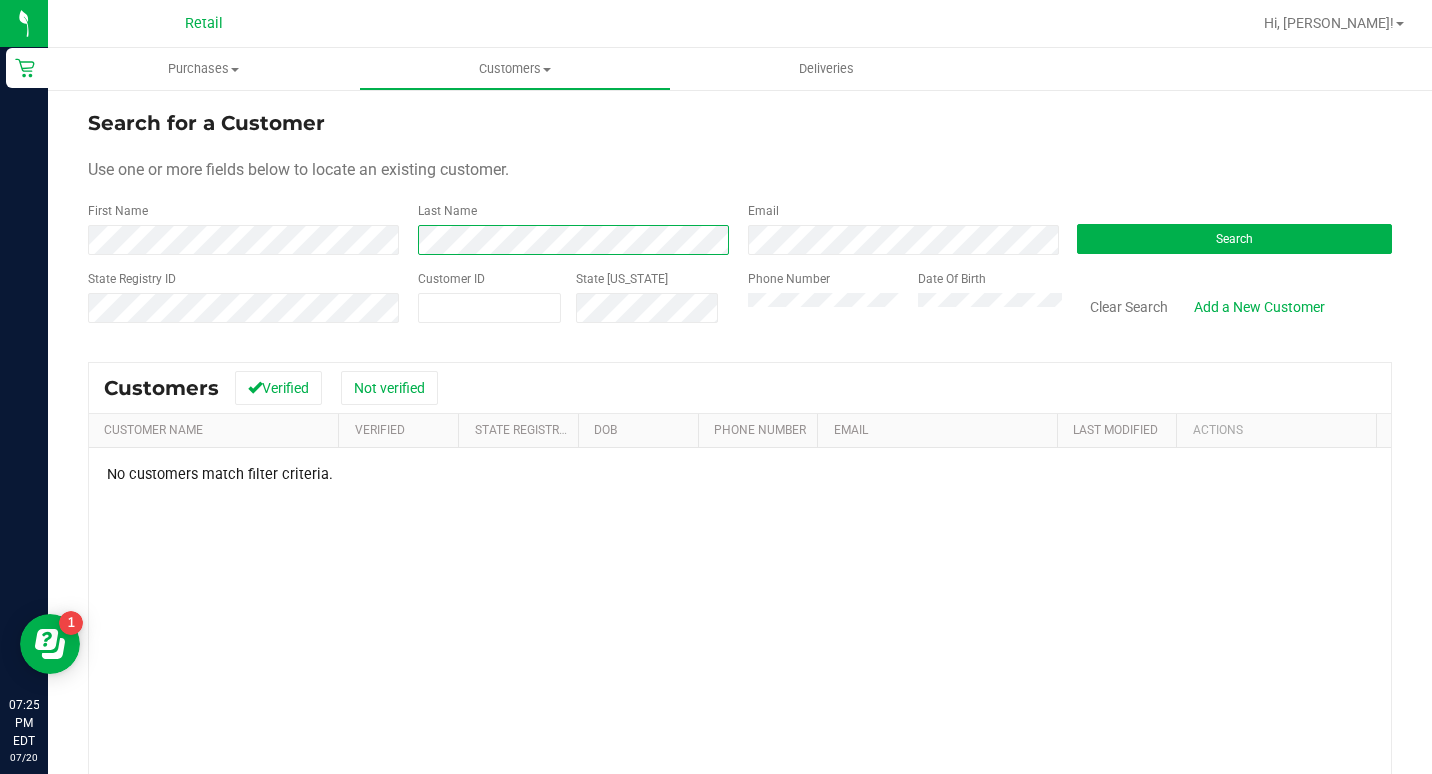 click on "Retail 07:25 PM EDT [DATE]  07/20   Retail   Hi, [PERSON_NAME]!
Purchases
Summary of purchases
Fulfillment
All purchases
Customers
All customers
Add a new customer" at bounding box center [716, 387] 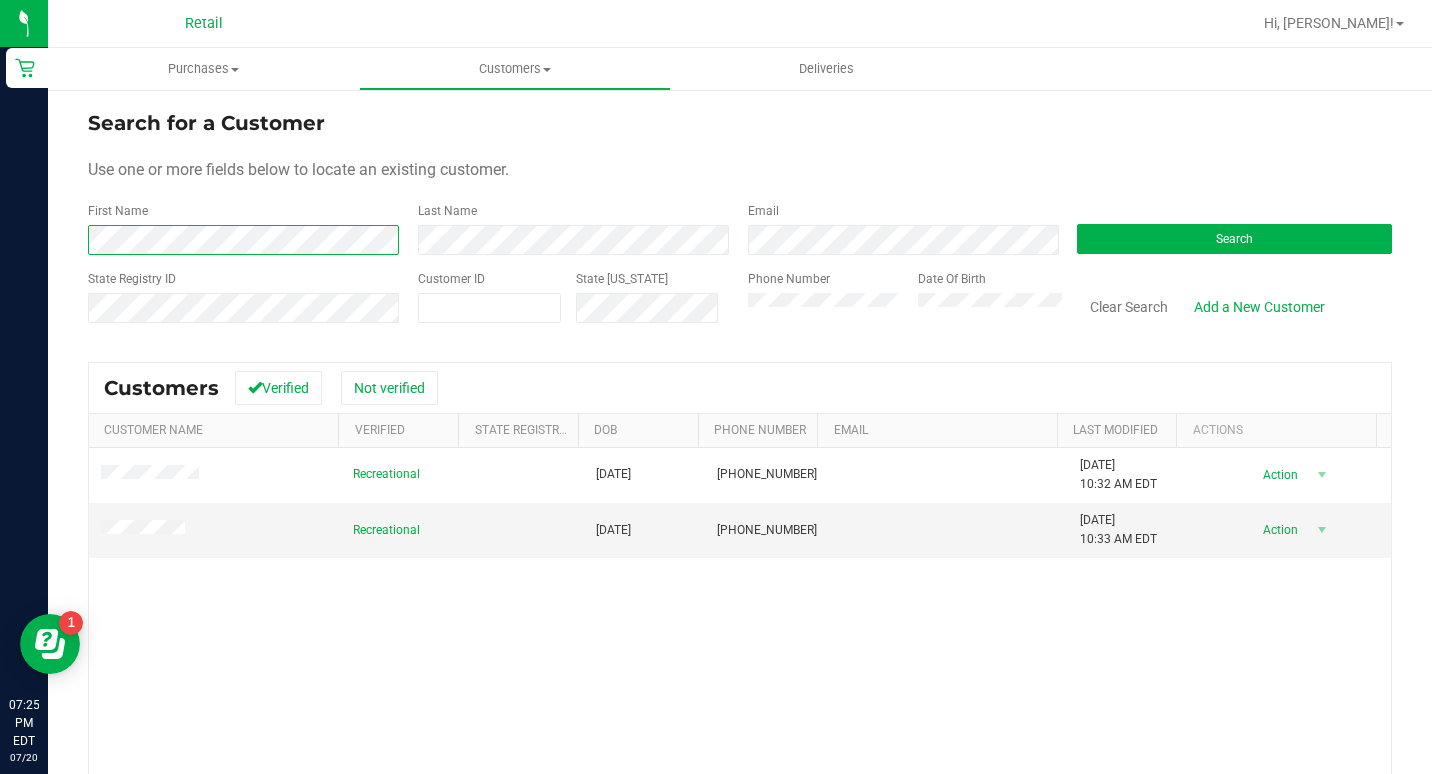 click on "Retail 07:25 PM EDT [DATE]  07/20   Retail   Hi, [PERSON_NAME]!
Purchases
Summary of purchases
Fulfillment
All purchases
Customers
All customers
Add a new customer" at bounding box center (716, 387) 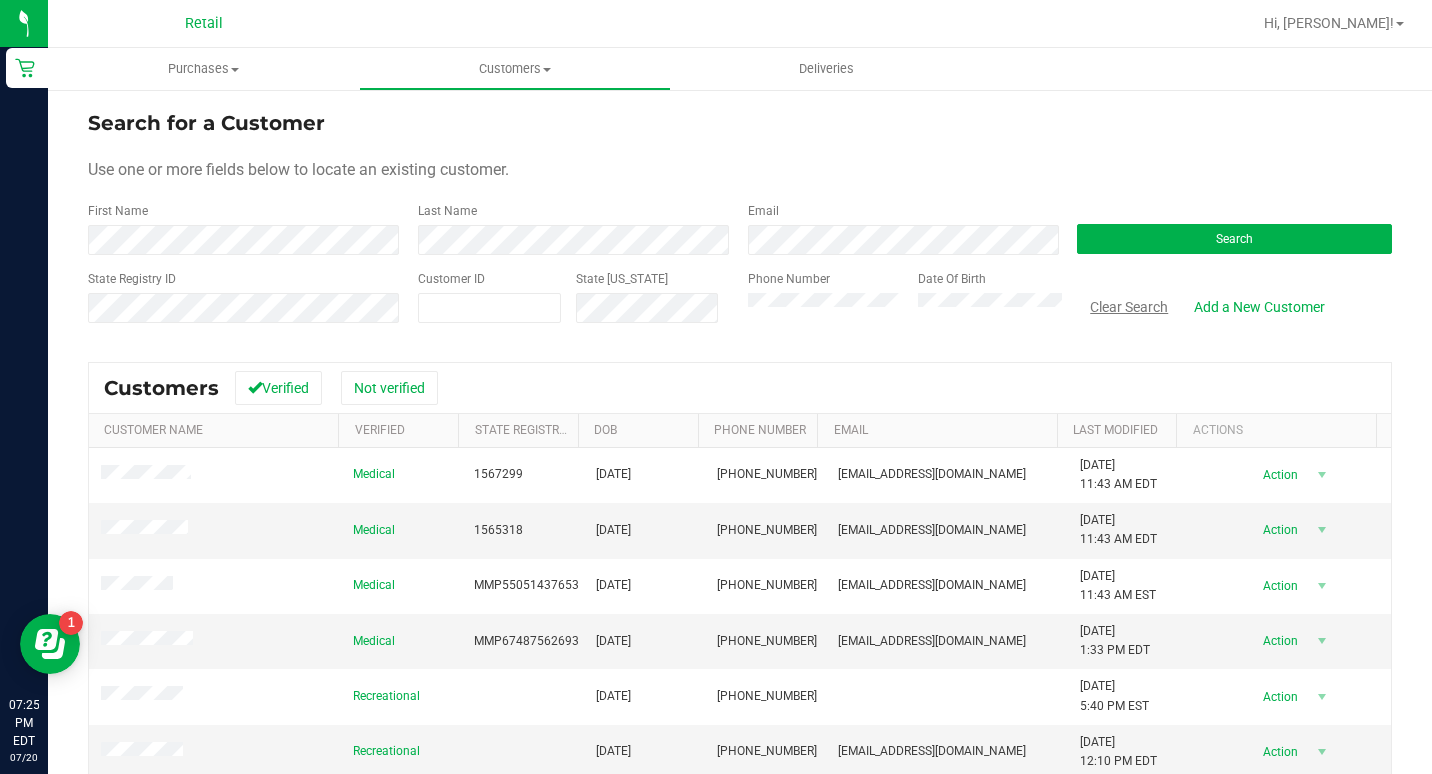 click on "Clear Search" at bounding box center [1129, 307] 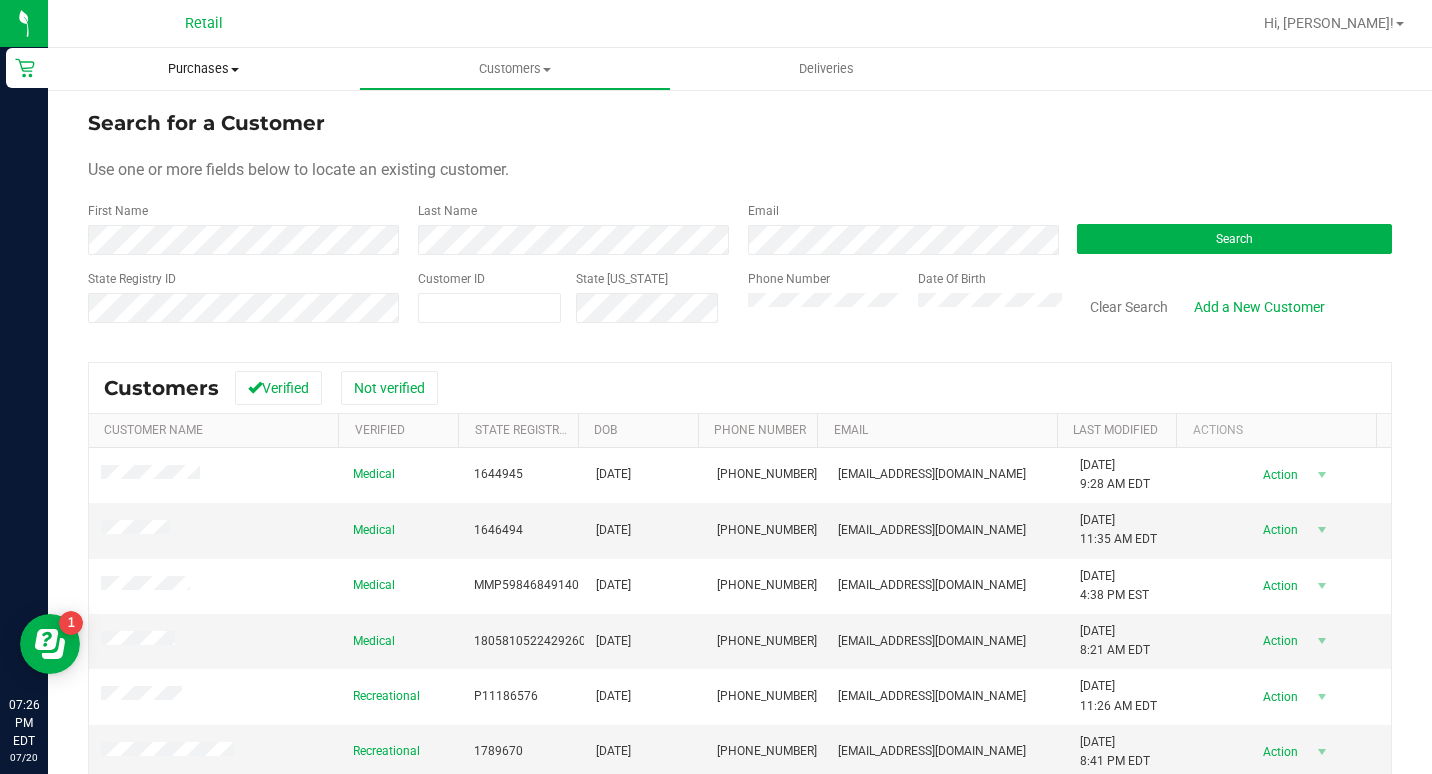 click on "Purchases" at bounding box center [203, 69] 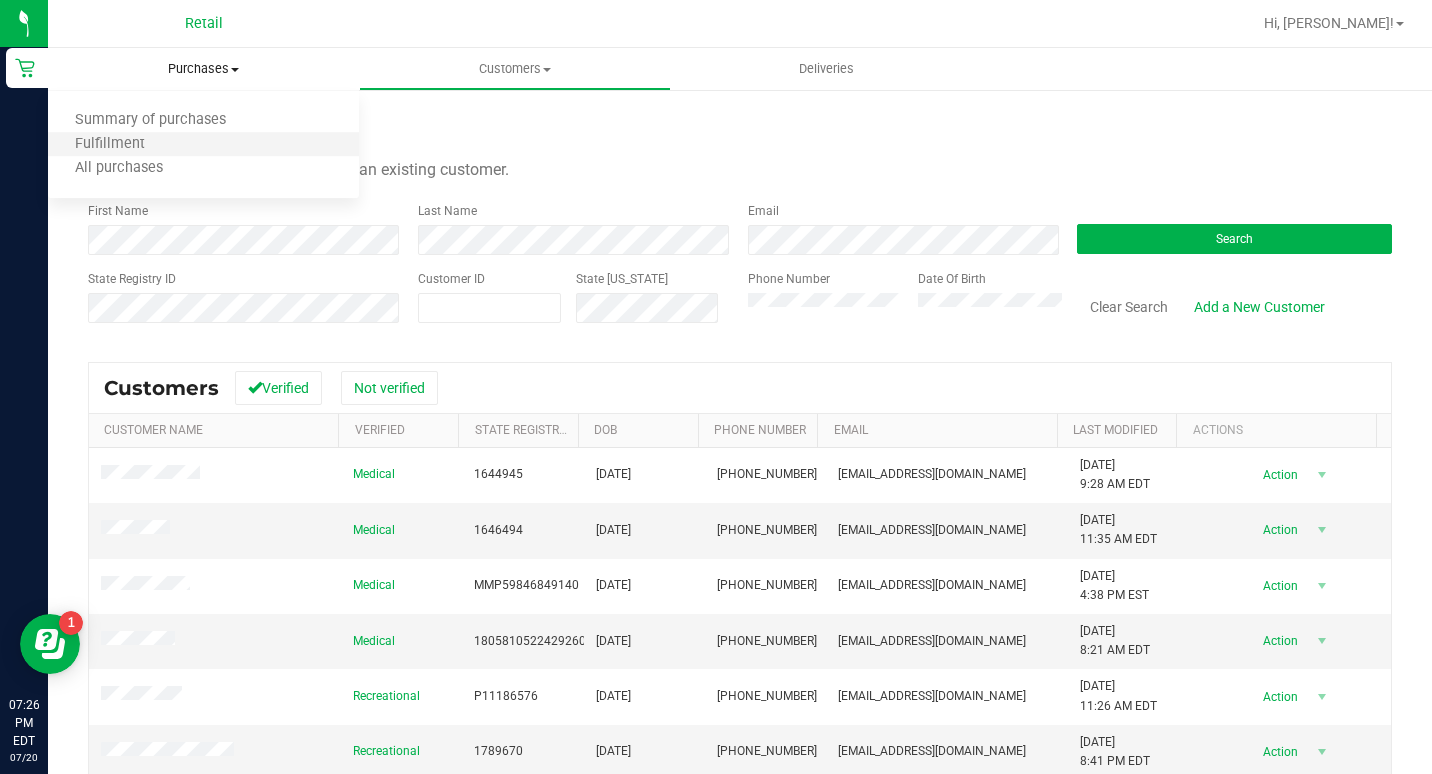 click on "Fulfillment" at bounding box center [203, 145] 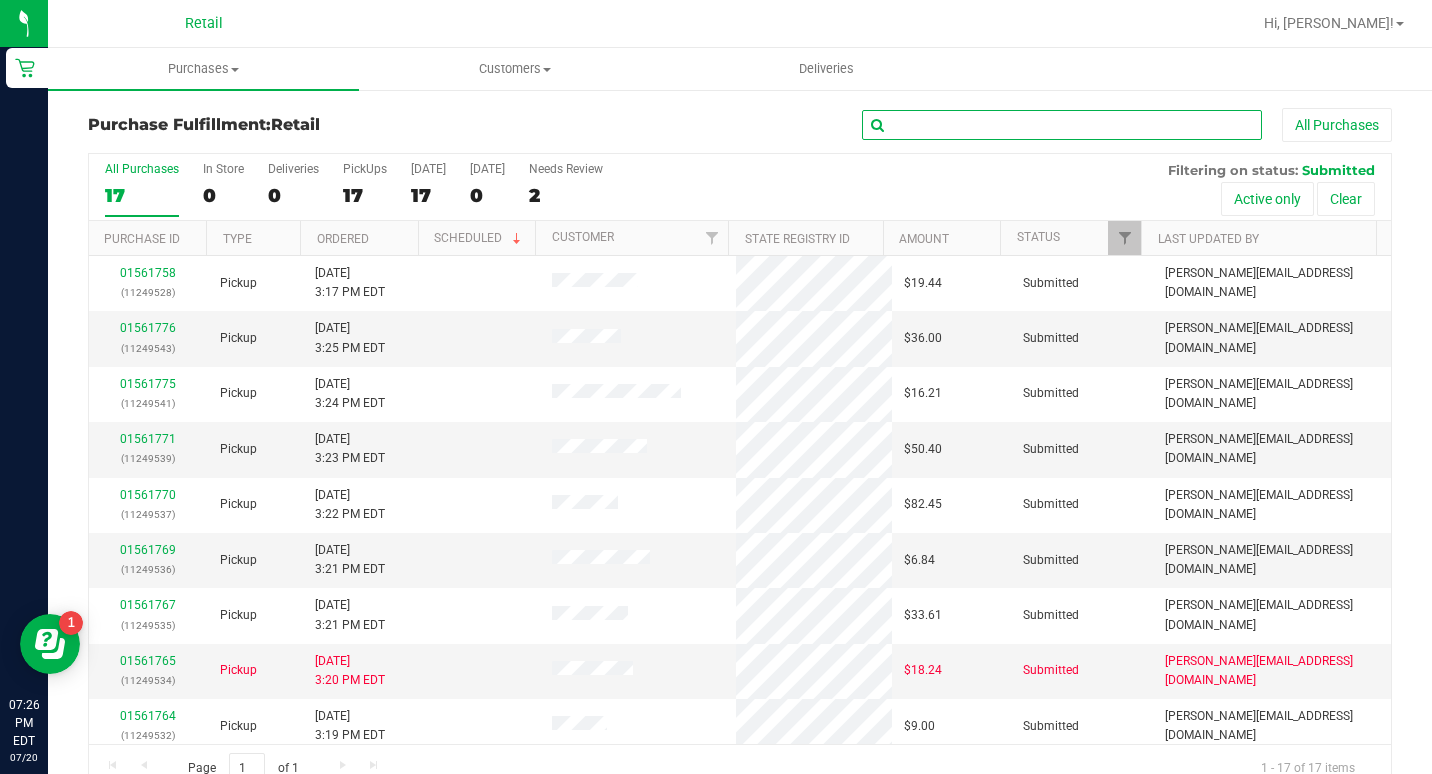 click at bounding box center (1062, 125) 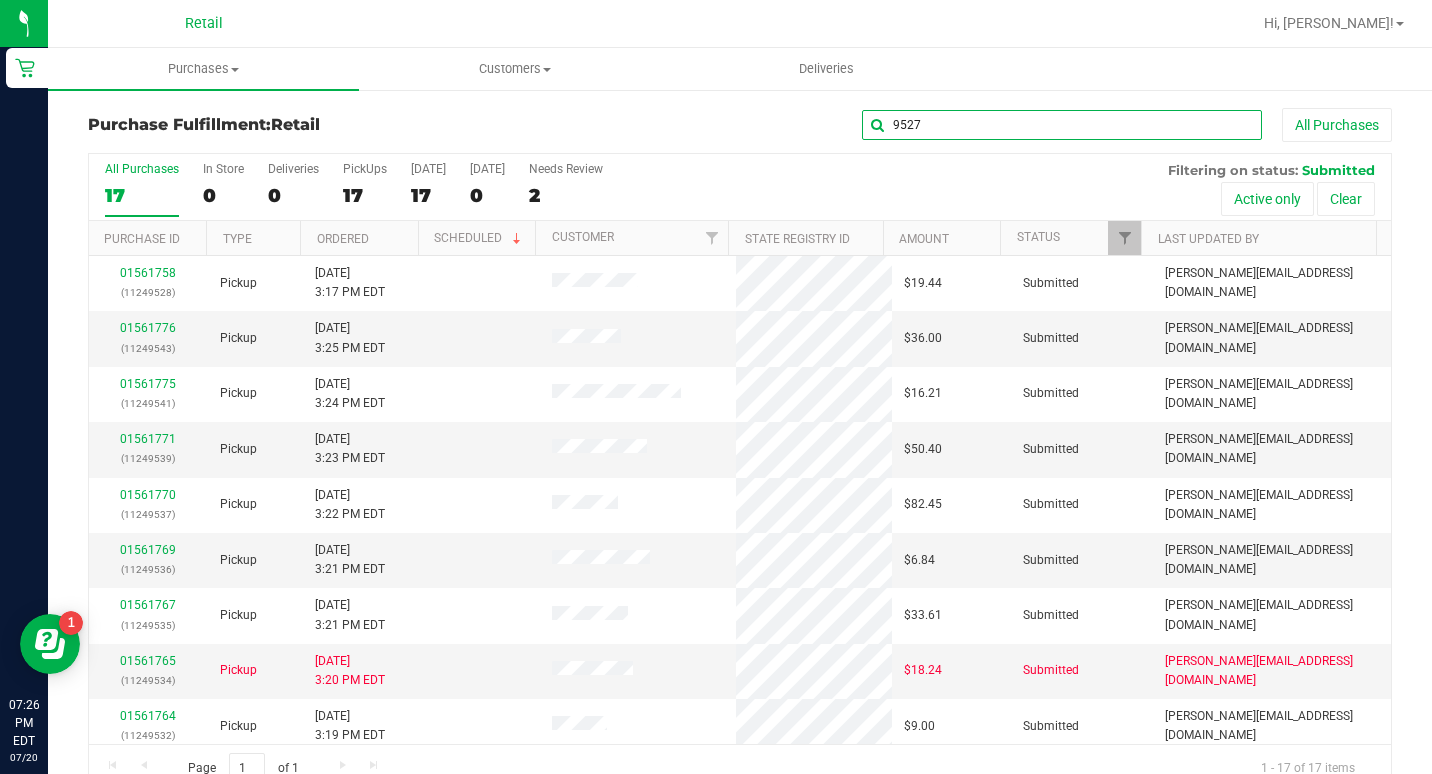 type on "9527" 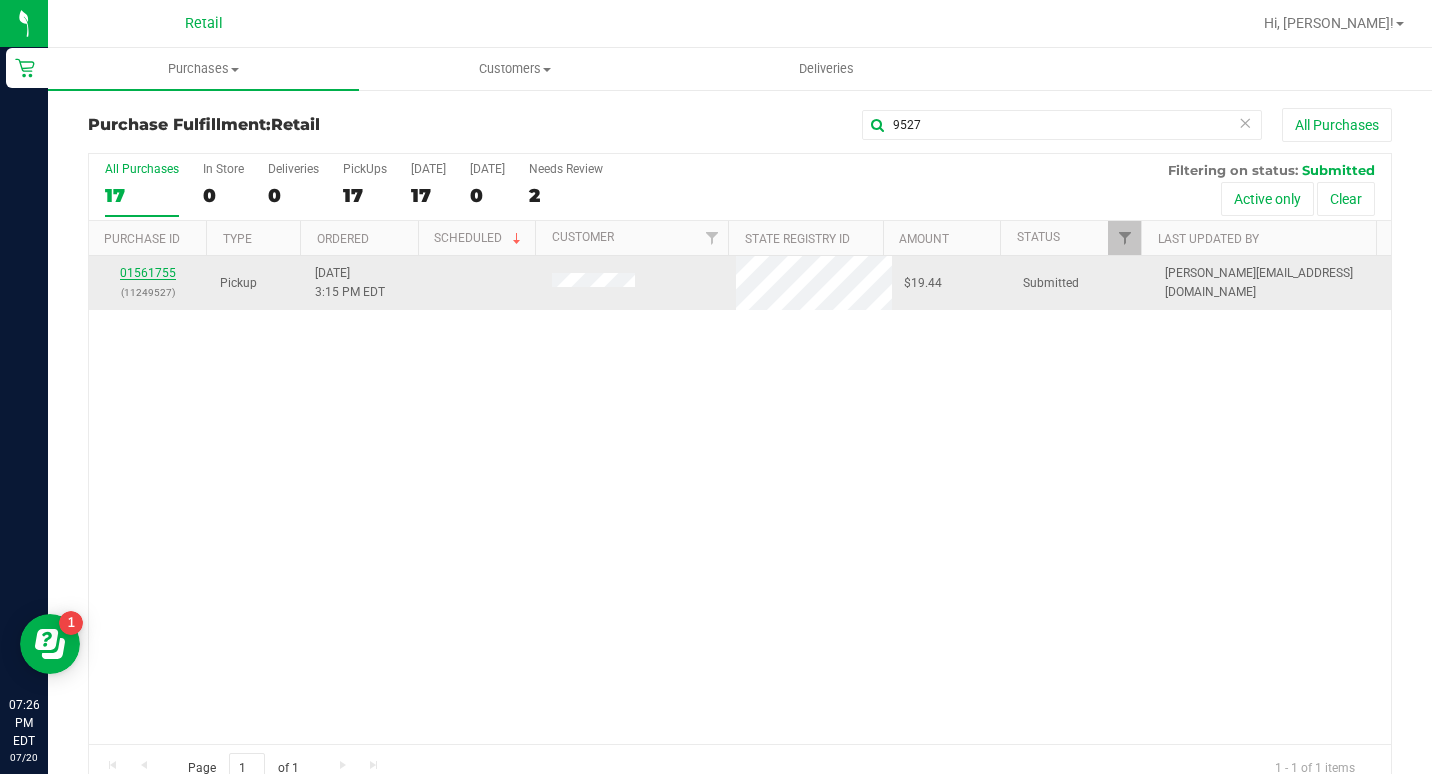 click on "01561755" at bounding box center (148, 273) 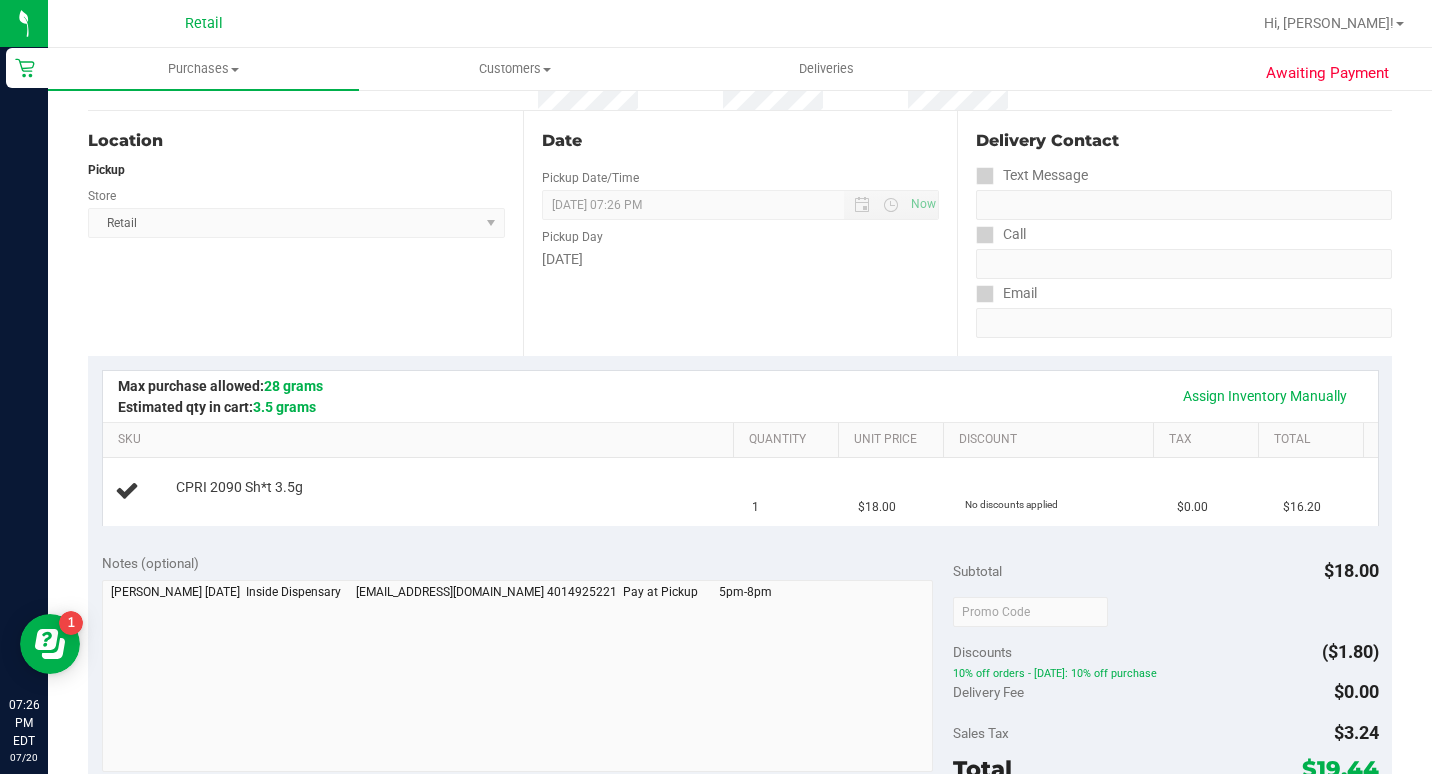 scroll, scrollTop: 200, scrollLeft: 0, axis: vertical 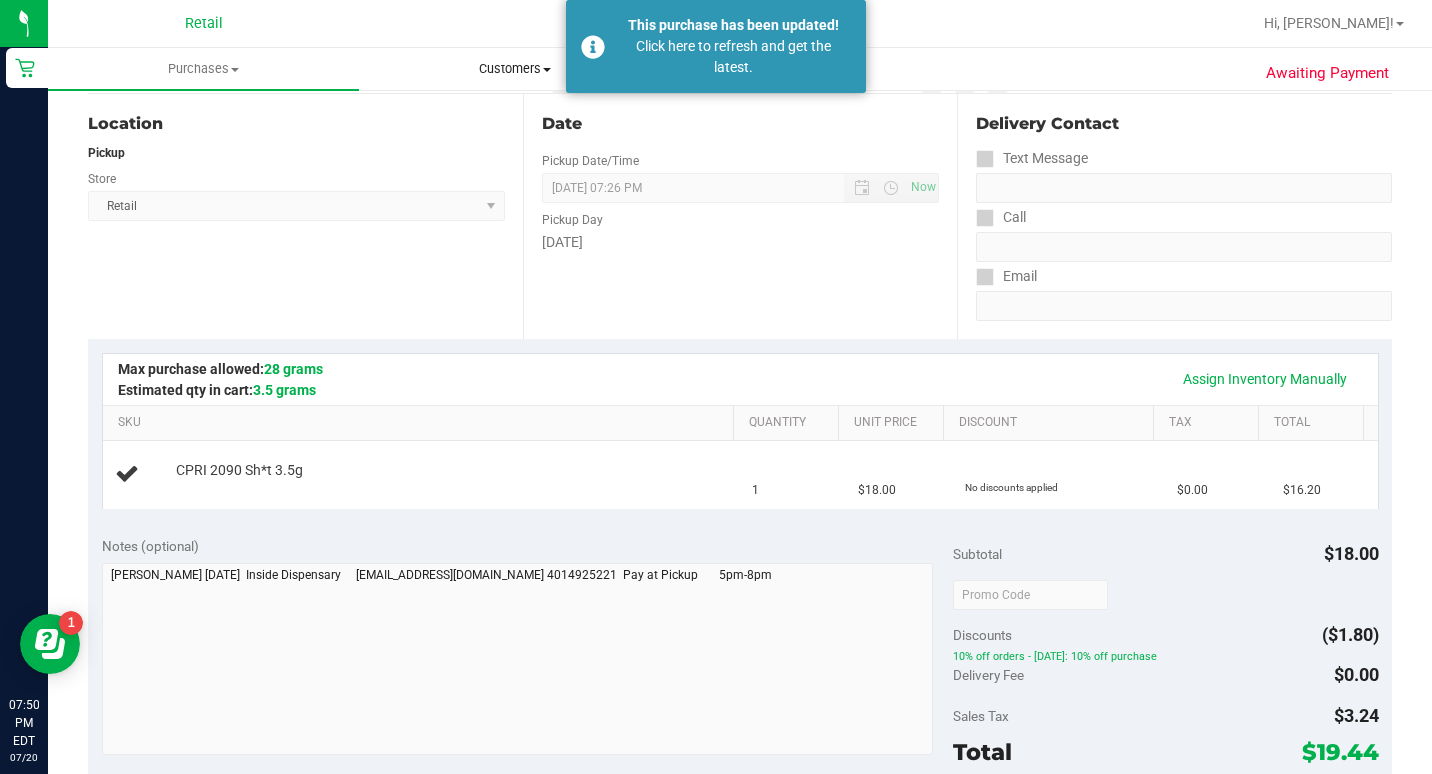 click on "Customers" at bounding box center (514, 69) 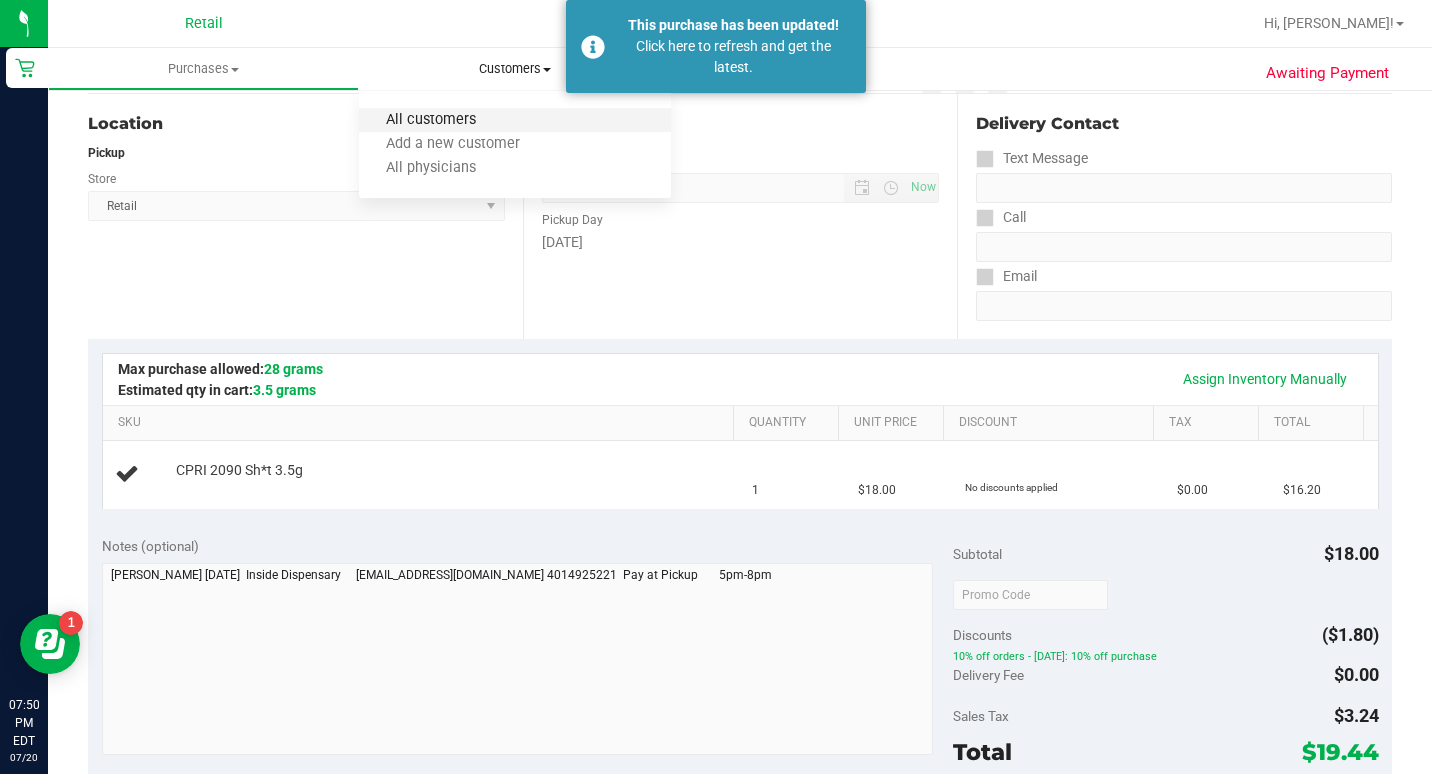 click on "All customers" at bounding box center [431, 120] 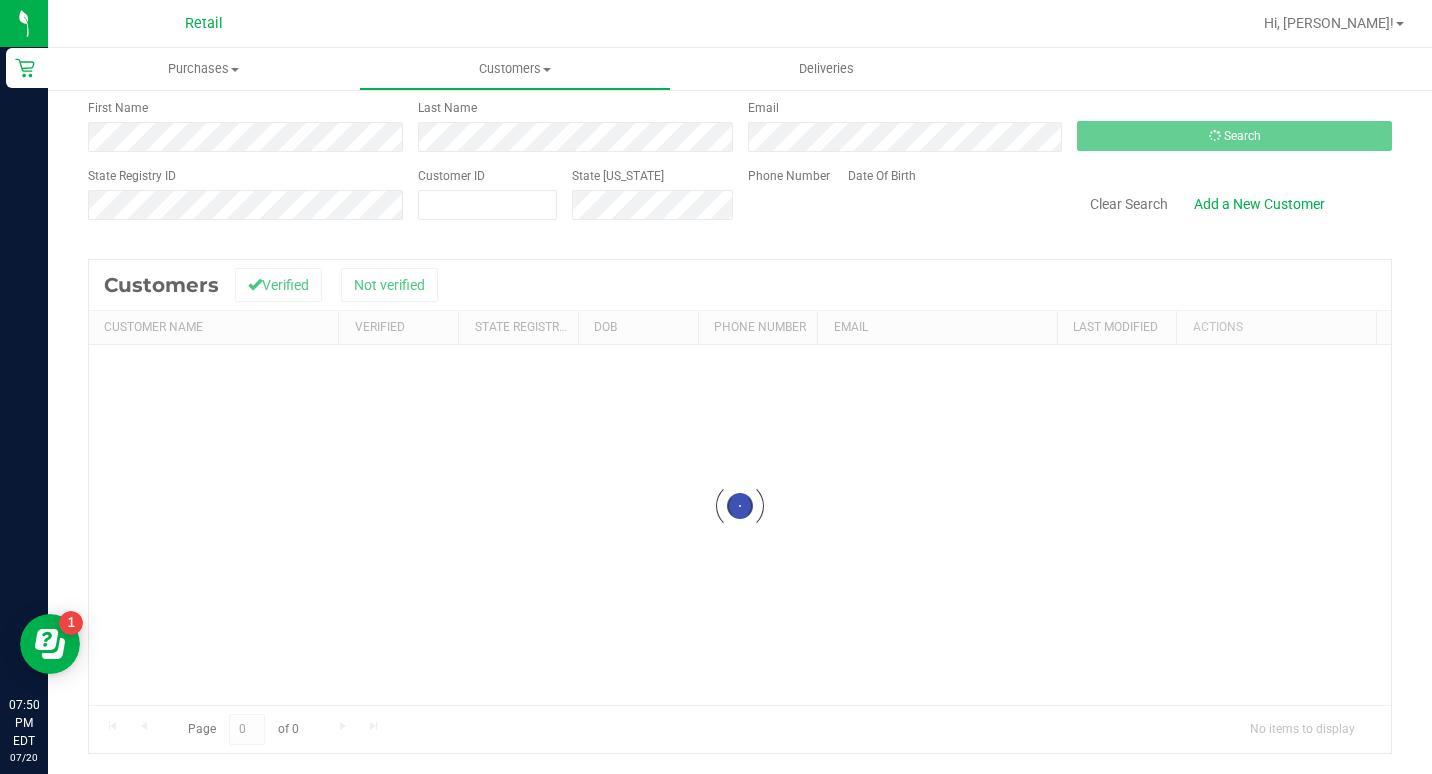 scroll, scrollTop: 0, scrollLeft: 0, axis: both 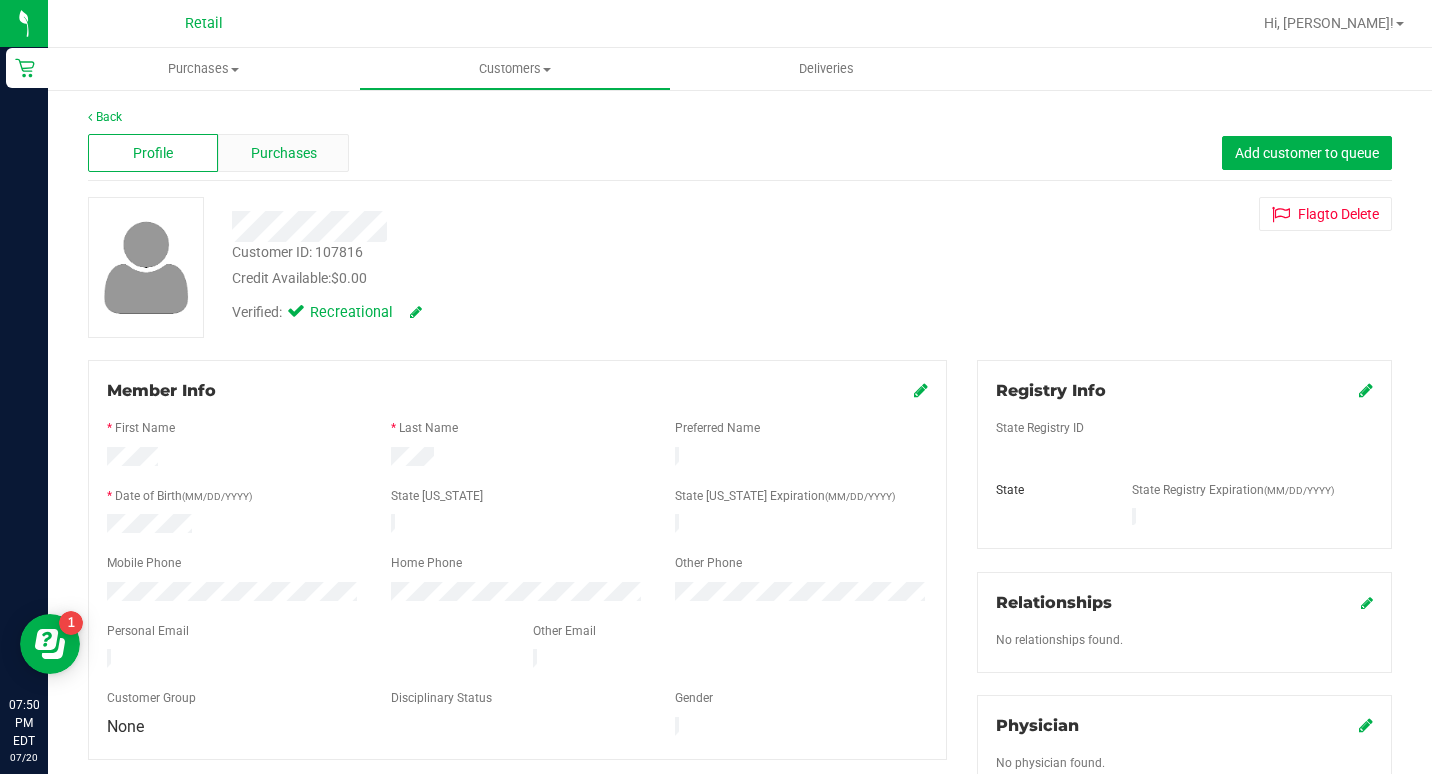 click on "Purchases" at bounding box center (284, 153) 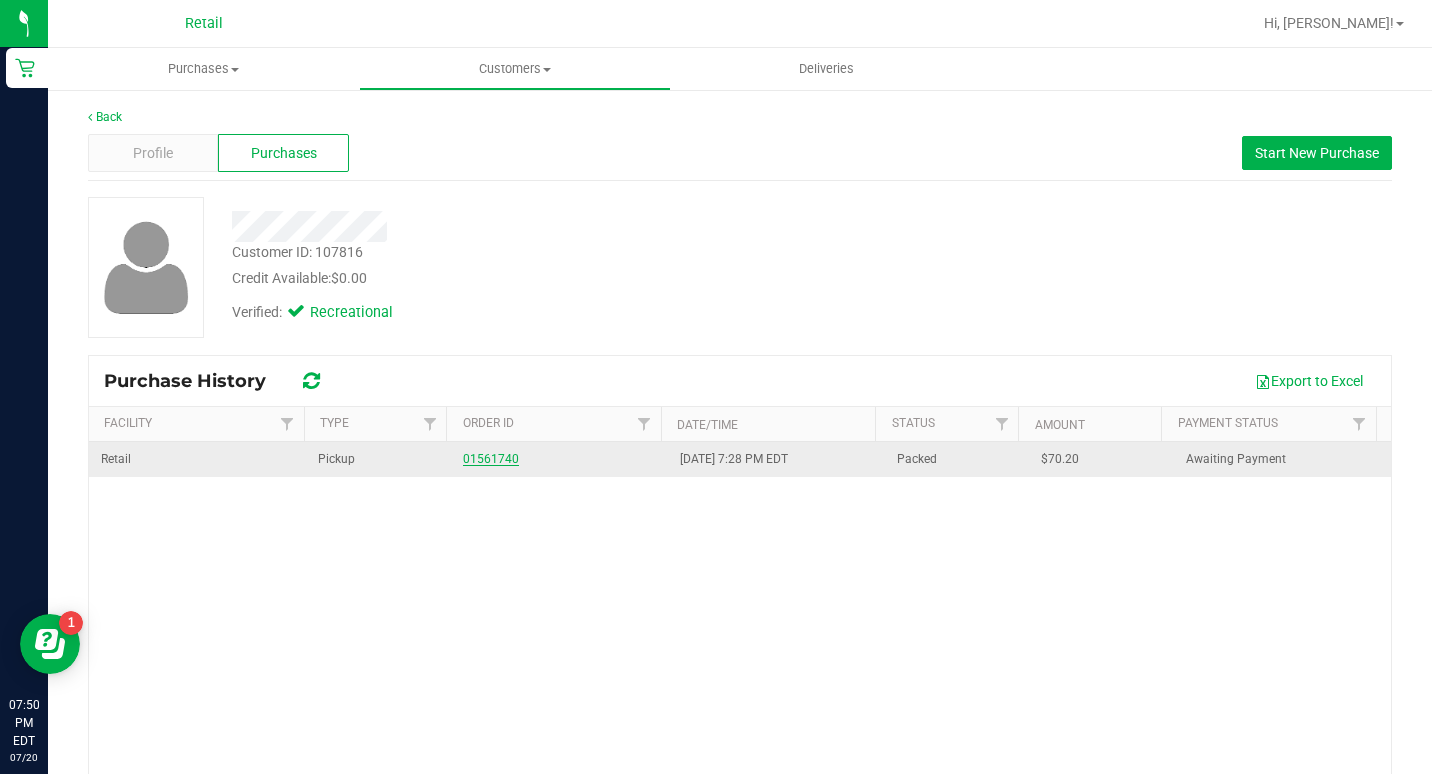 click on "01561740" at bounding box center (491, 459) 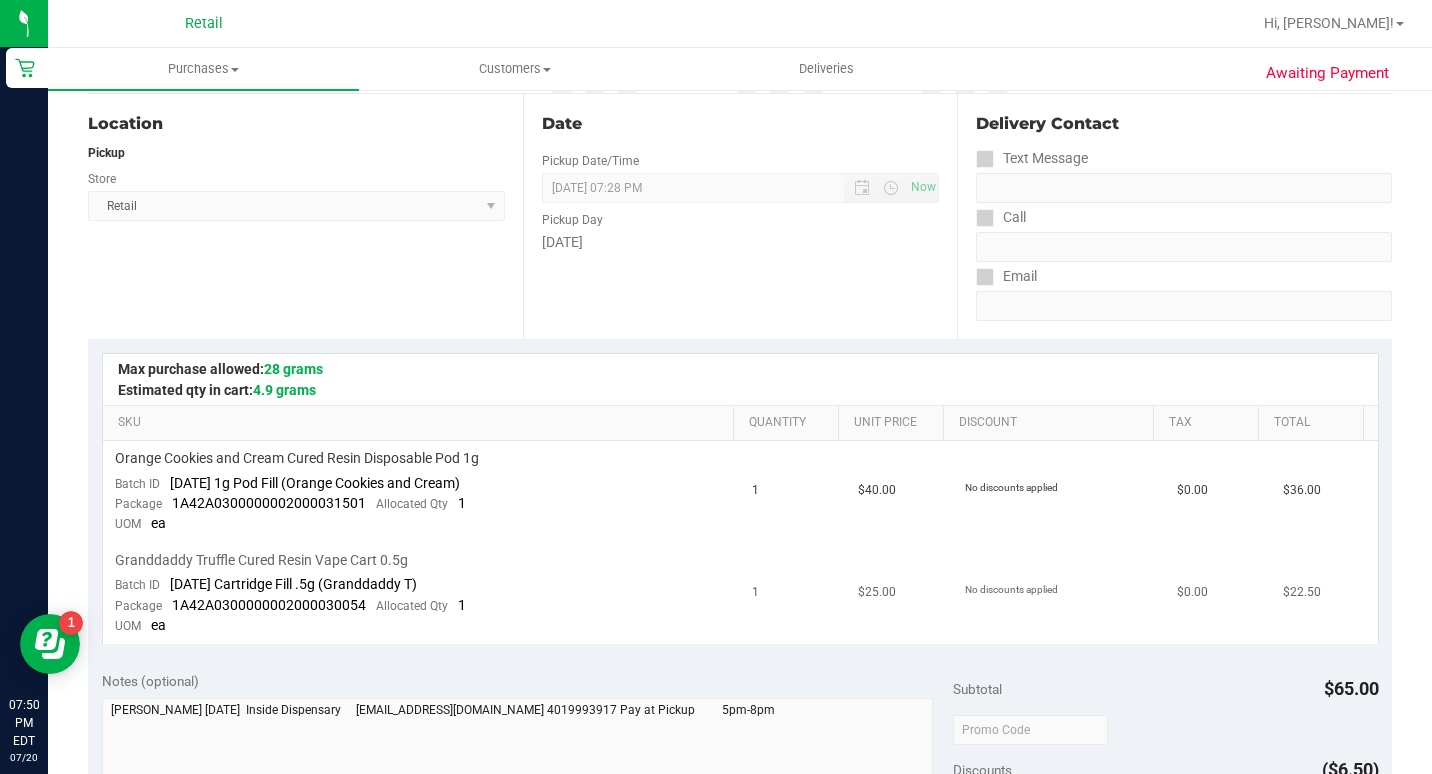 scroll, scrollTop: 0, scrollLeft: 0, axis: both 